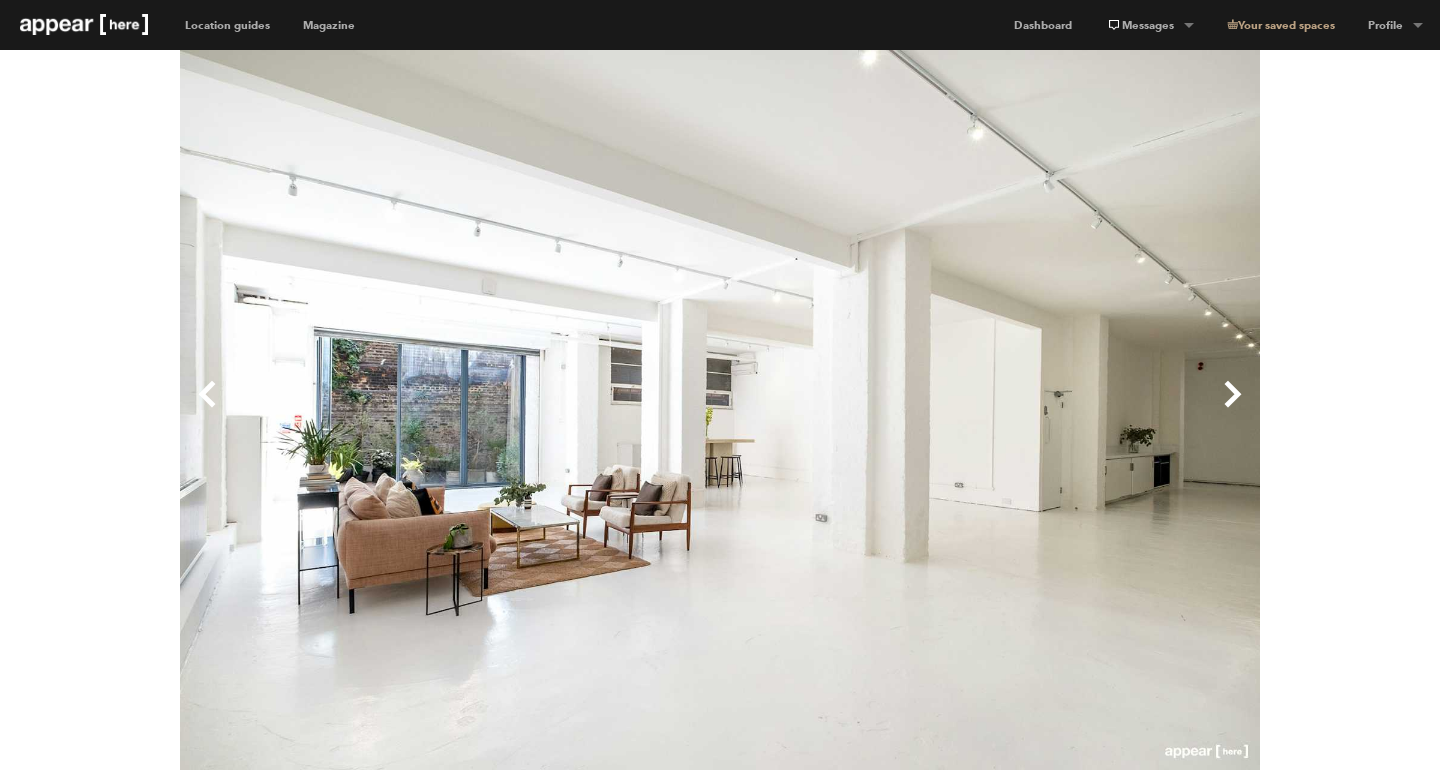 scroll, scrollTop: 0, scrollLeft: 0, axis: both 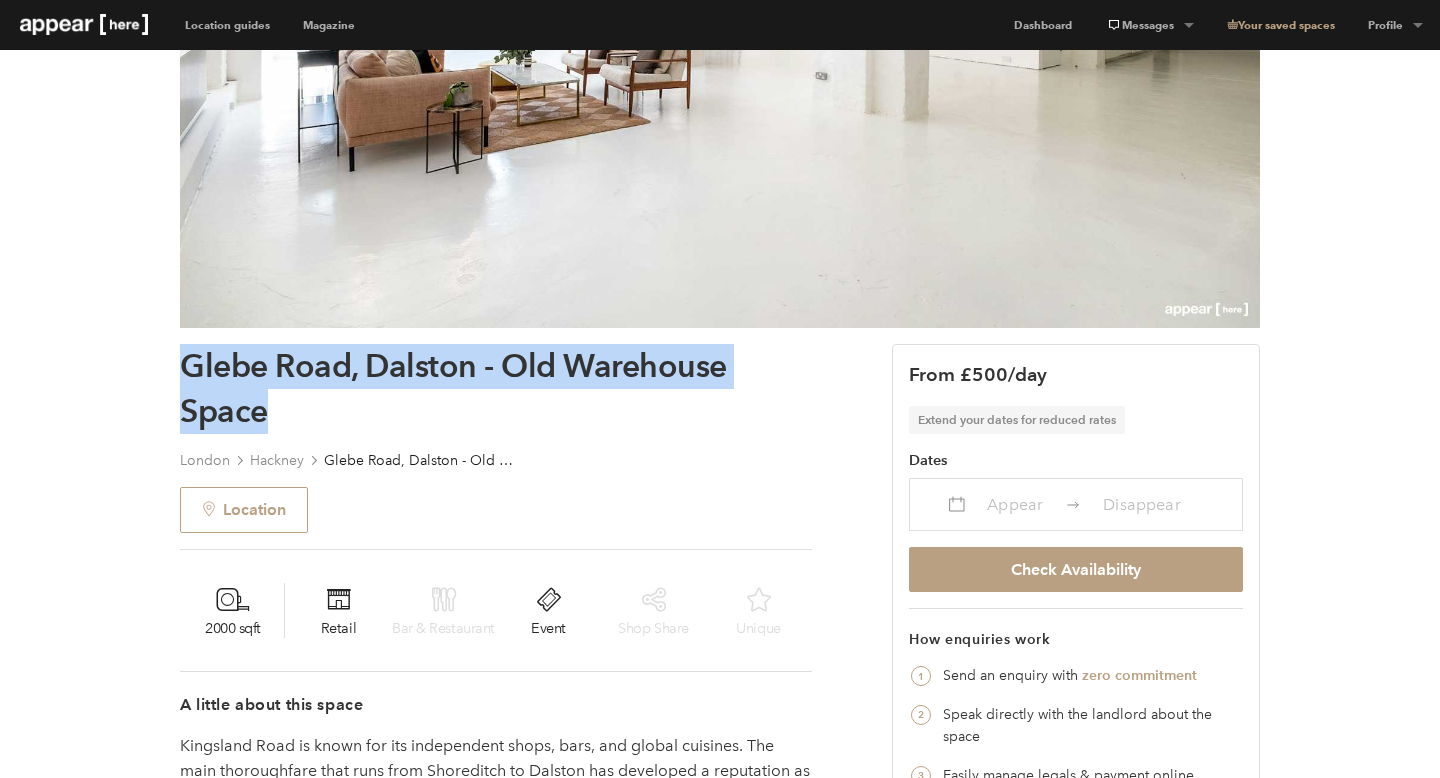 drag, startPoint x: 336, startPoint y: 424, endPoint x: 179, endPoint y: 364, distance: 168.07439 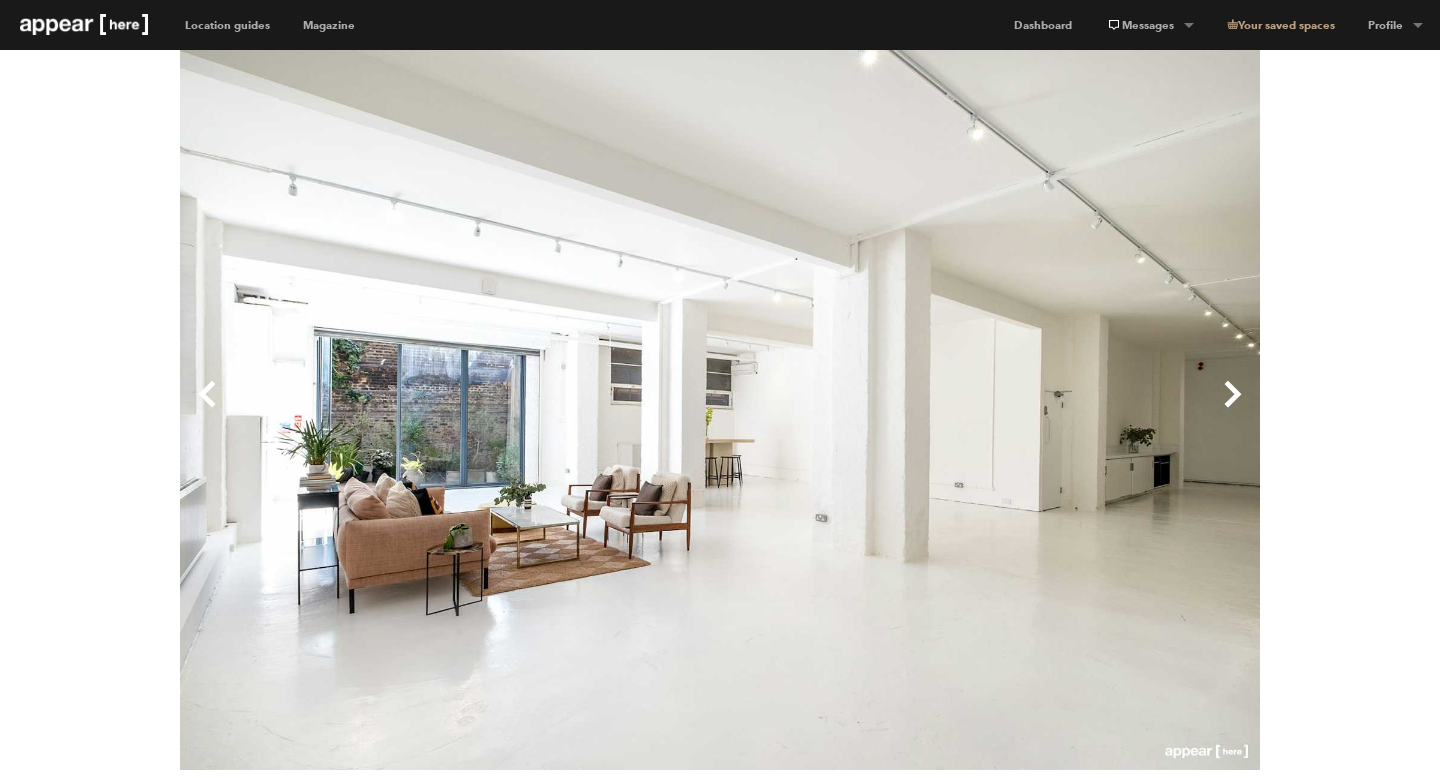 scroll, scrollTop: 0, scrollLeft: 0, axis: both 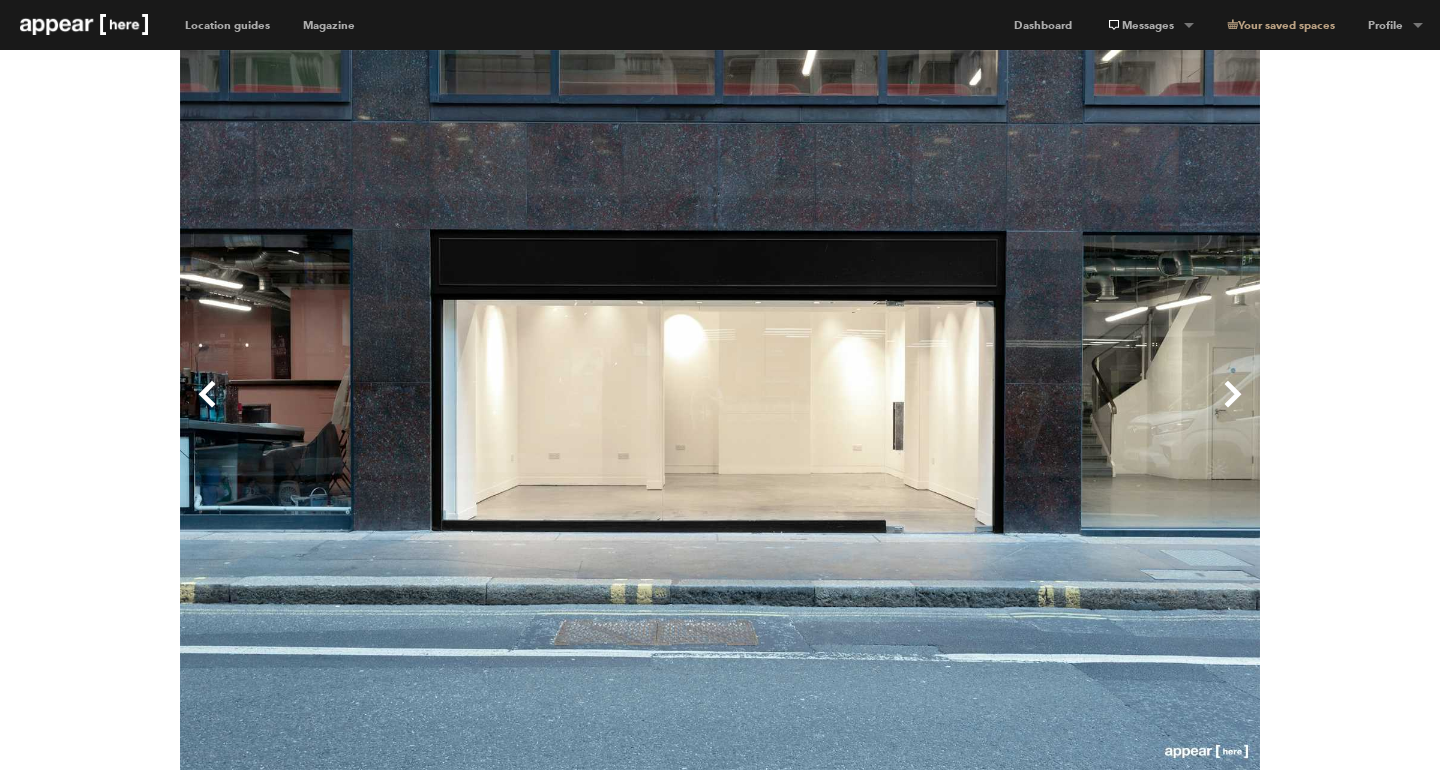 click on "Next" at bounding box center (990, 410) 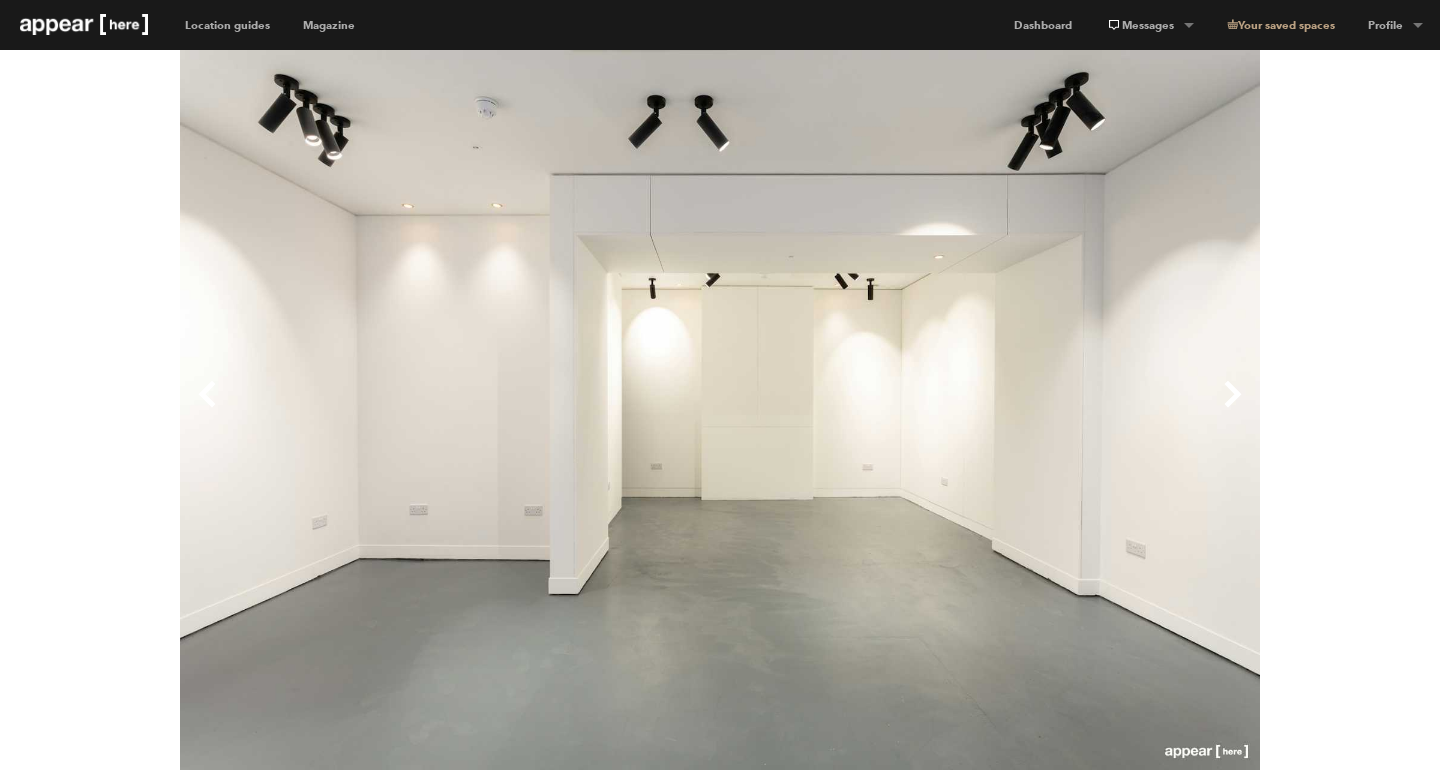 click on "Next" at bounding box center (990, 410) 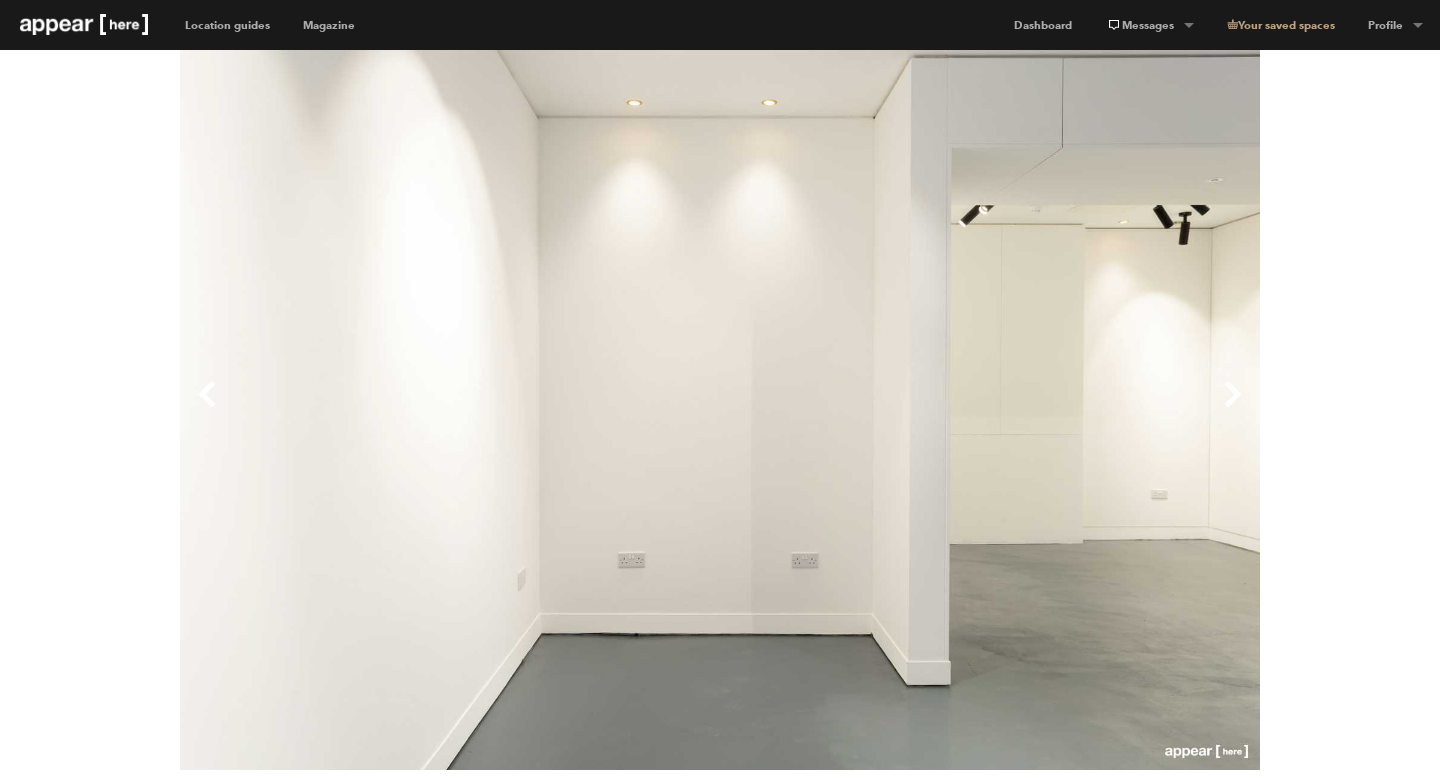click on "Next" at bounding box center [990, 410] 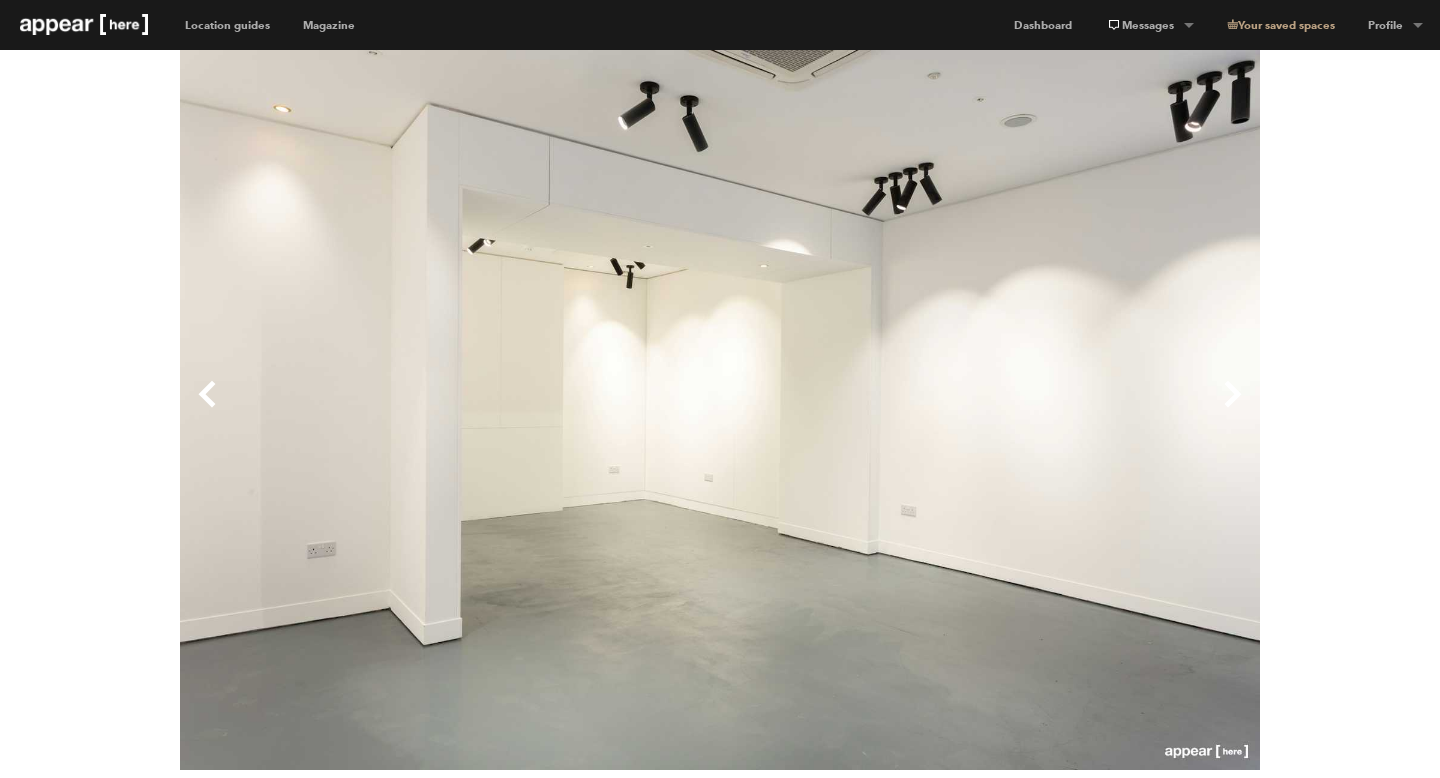 click on "Next" at bounding box center [990, 410] 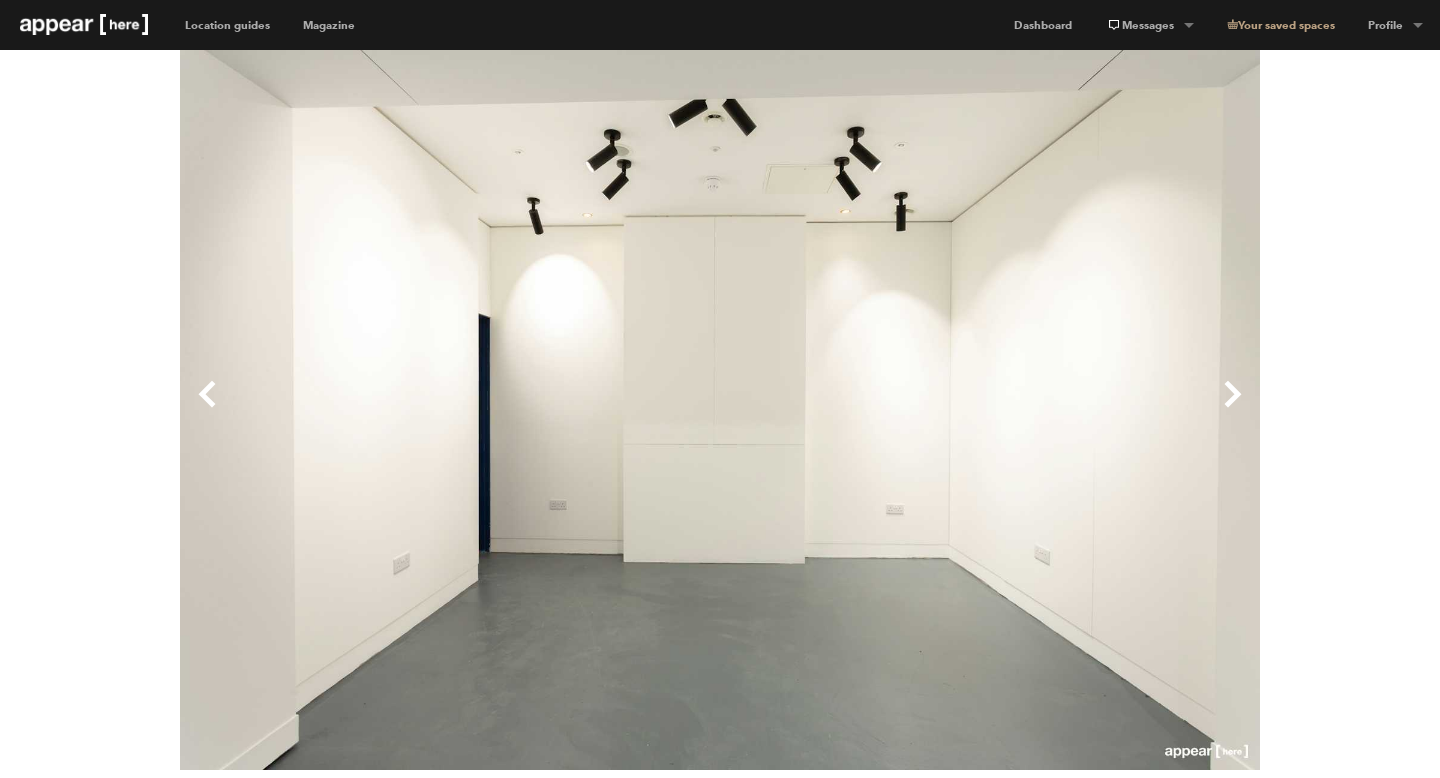 click on "Next" at bounding box center [990, 410] 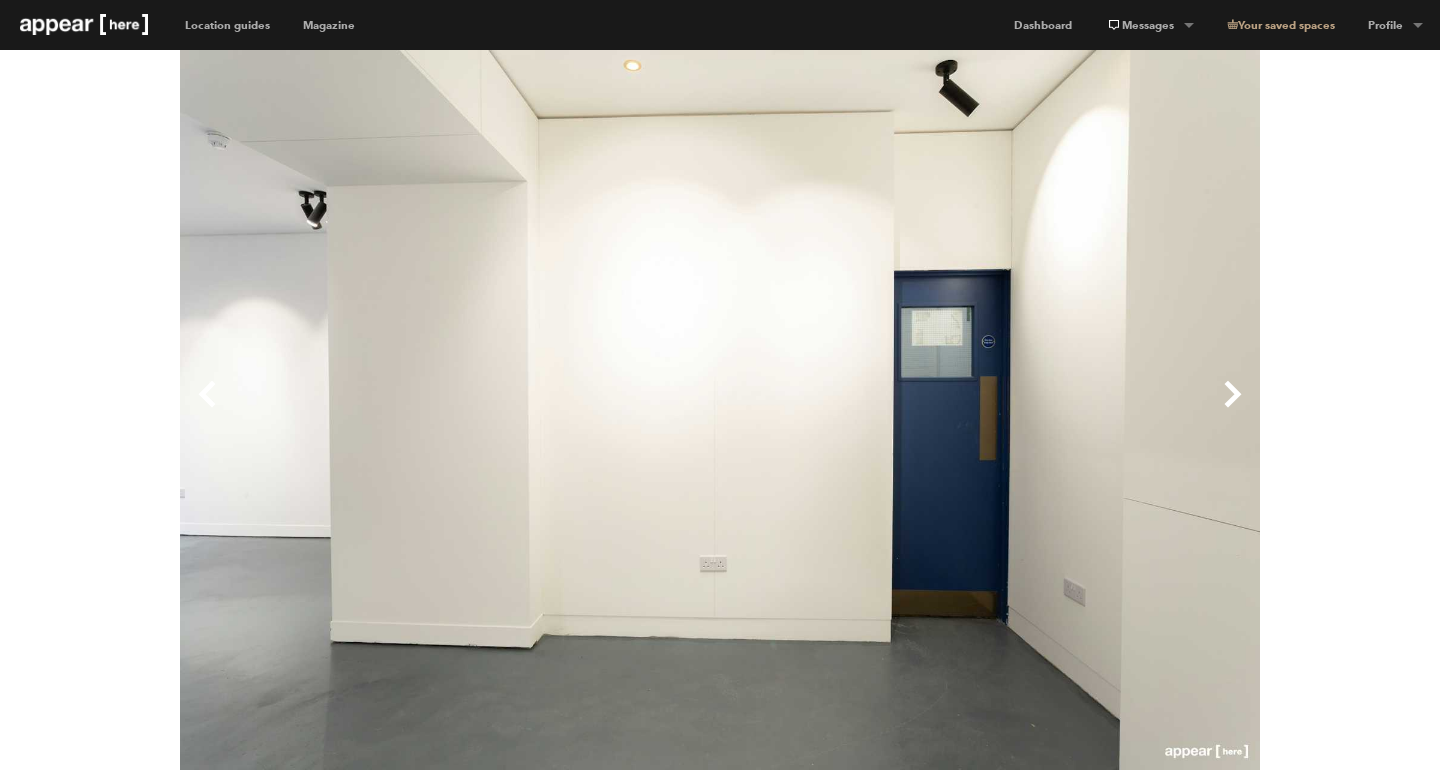 click on "Next" at bounding box center [990, 410] 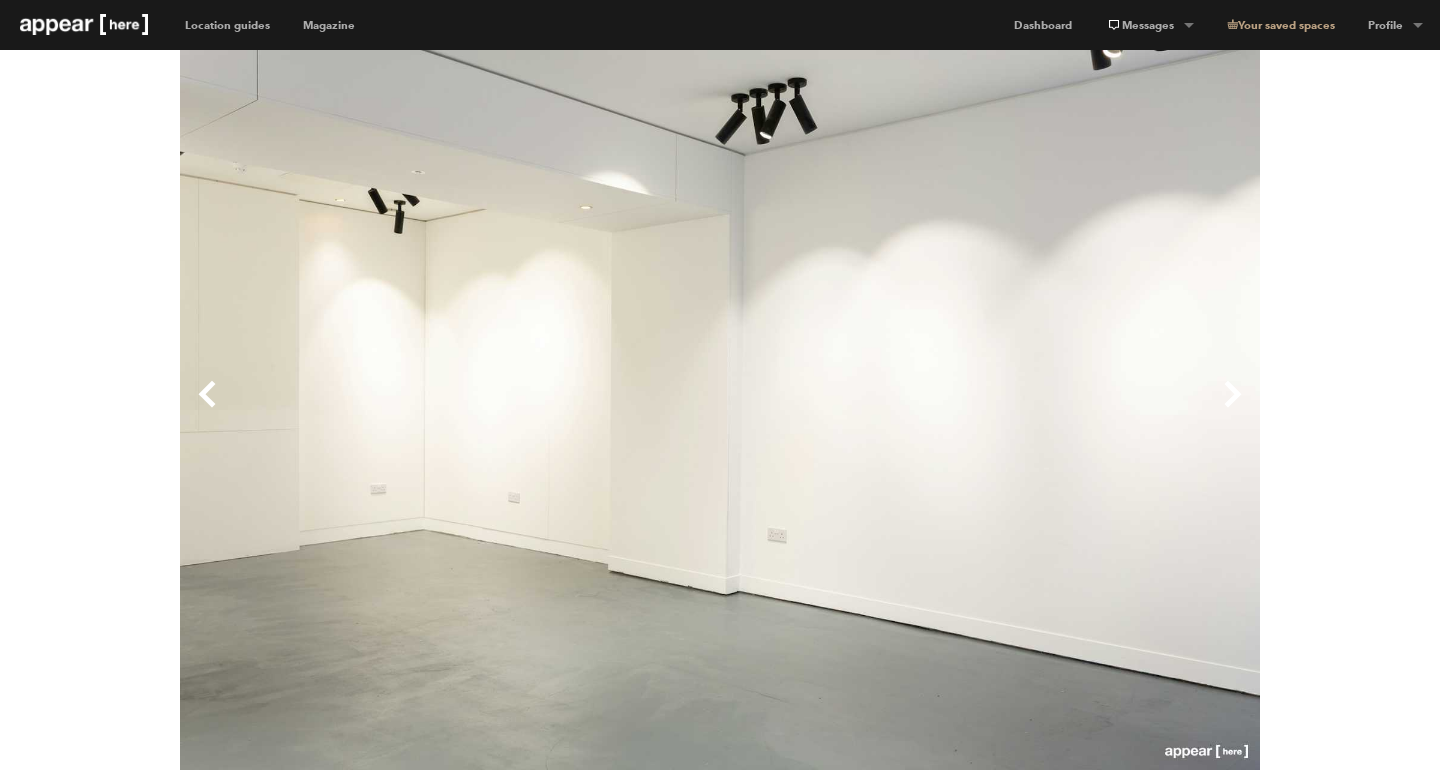 click on "Next" at bounding box center [990, 410] 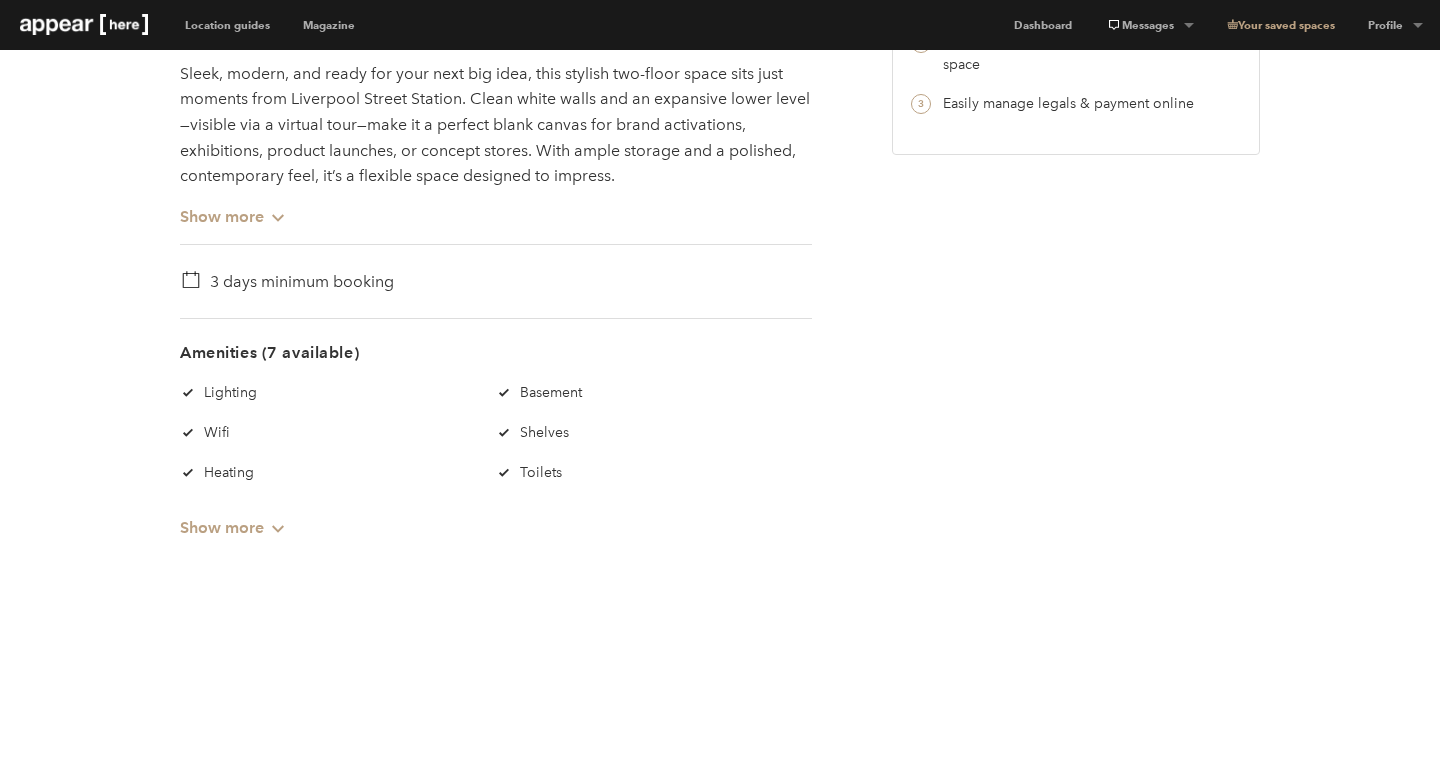 scroll, scrollTop: 1140, scrollLeft: 0, axis: vertical 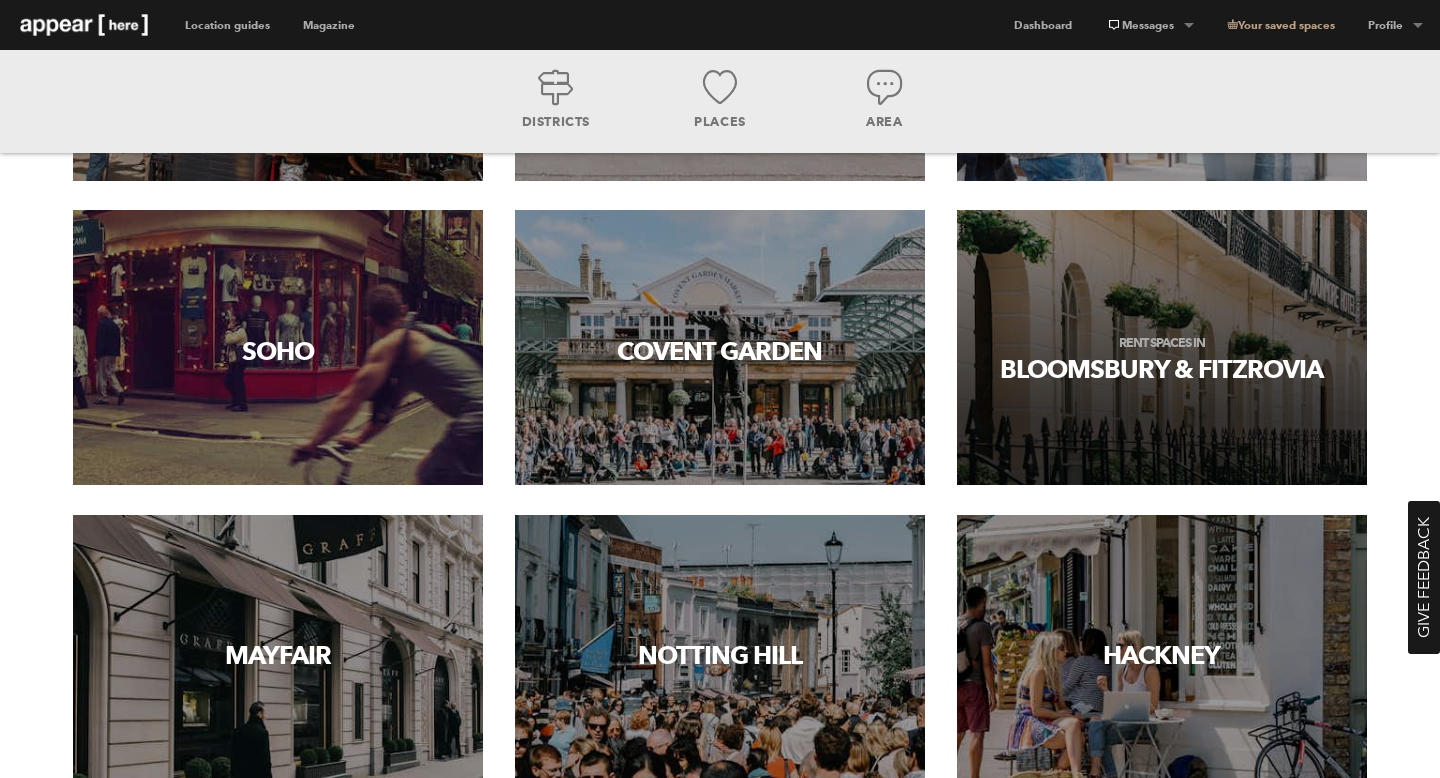 click on "Rent spaces in
[DISTRICT] & [DISTRICT]" at bounding box center [1162, 345] 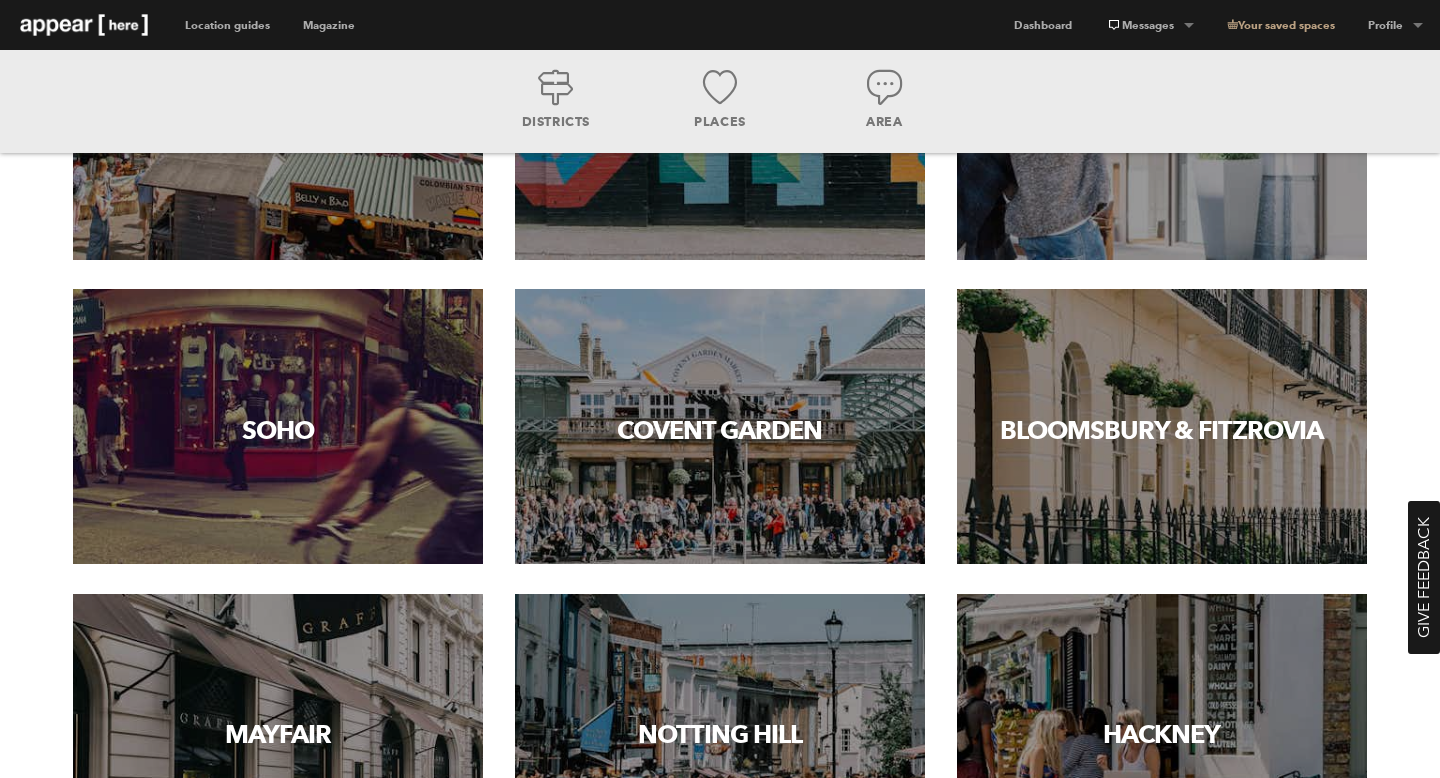 scroll, scrollTop: 816, scrollLeft: 0, axis: vertical 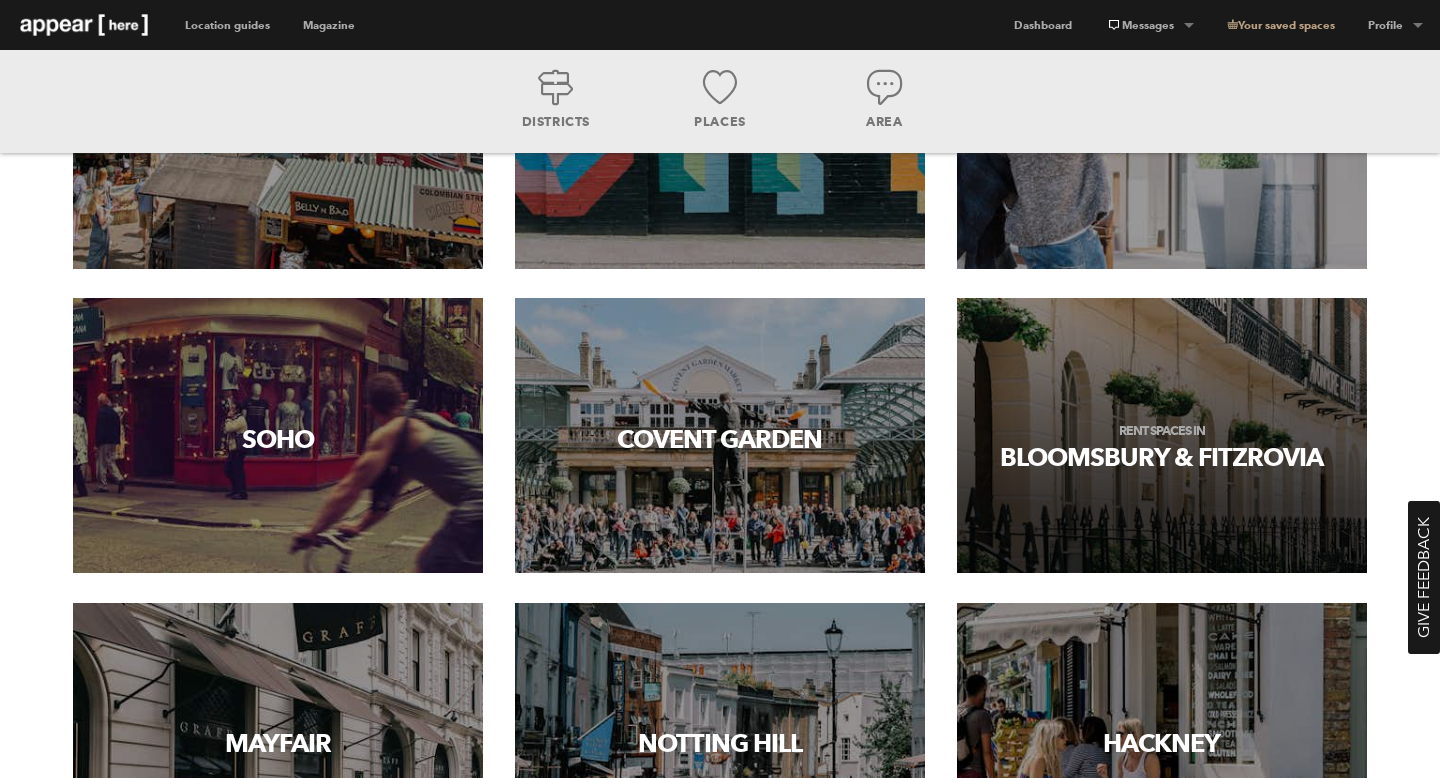 click on "Rent spaces in
Bloomsbury & Fitzrovia" at bounding box center (1162, 433) 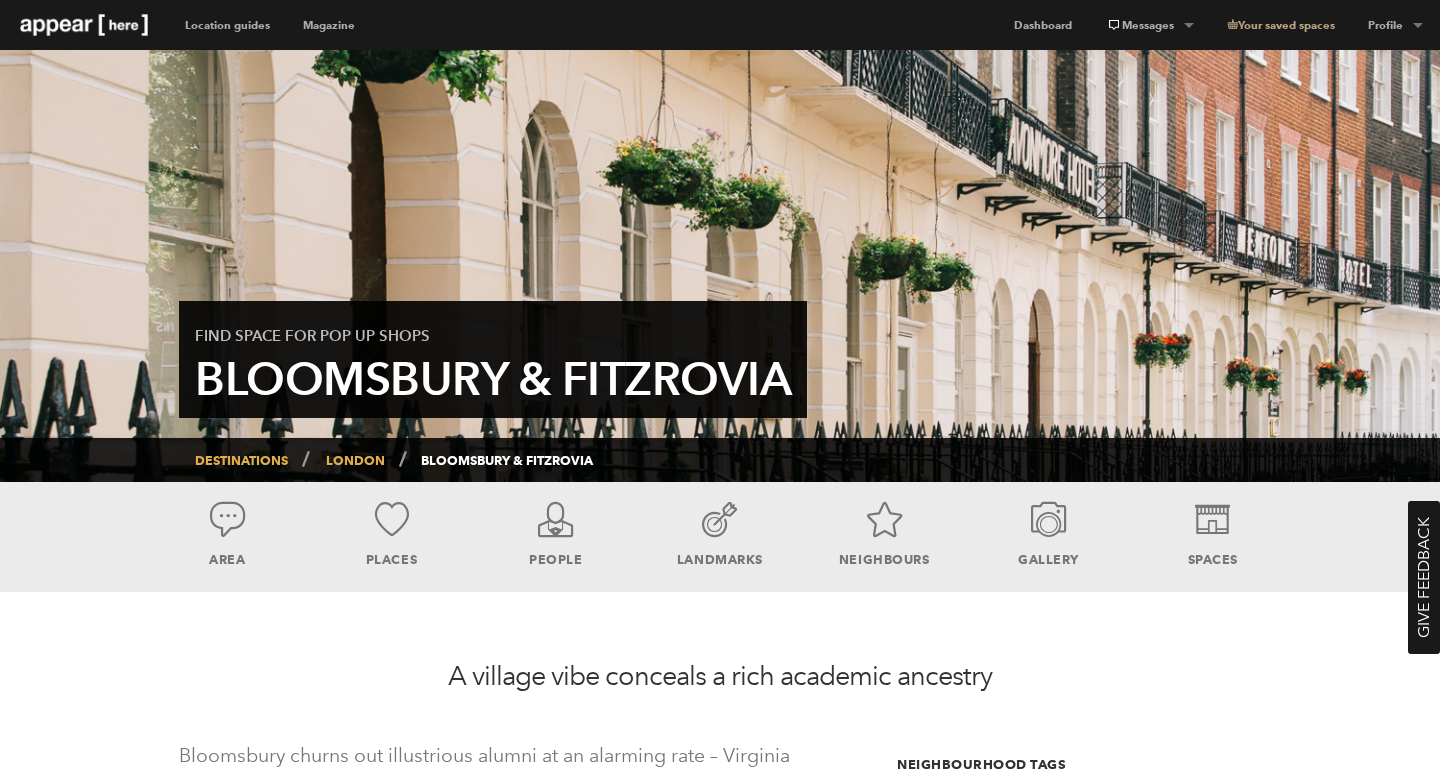 scroll, scrollTop: 0, scrollLeft: 0, axis: both 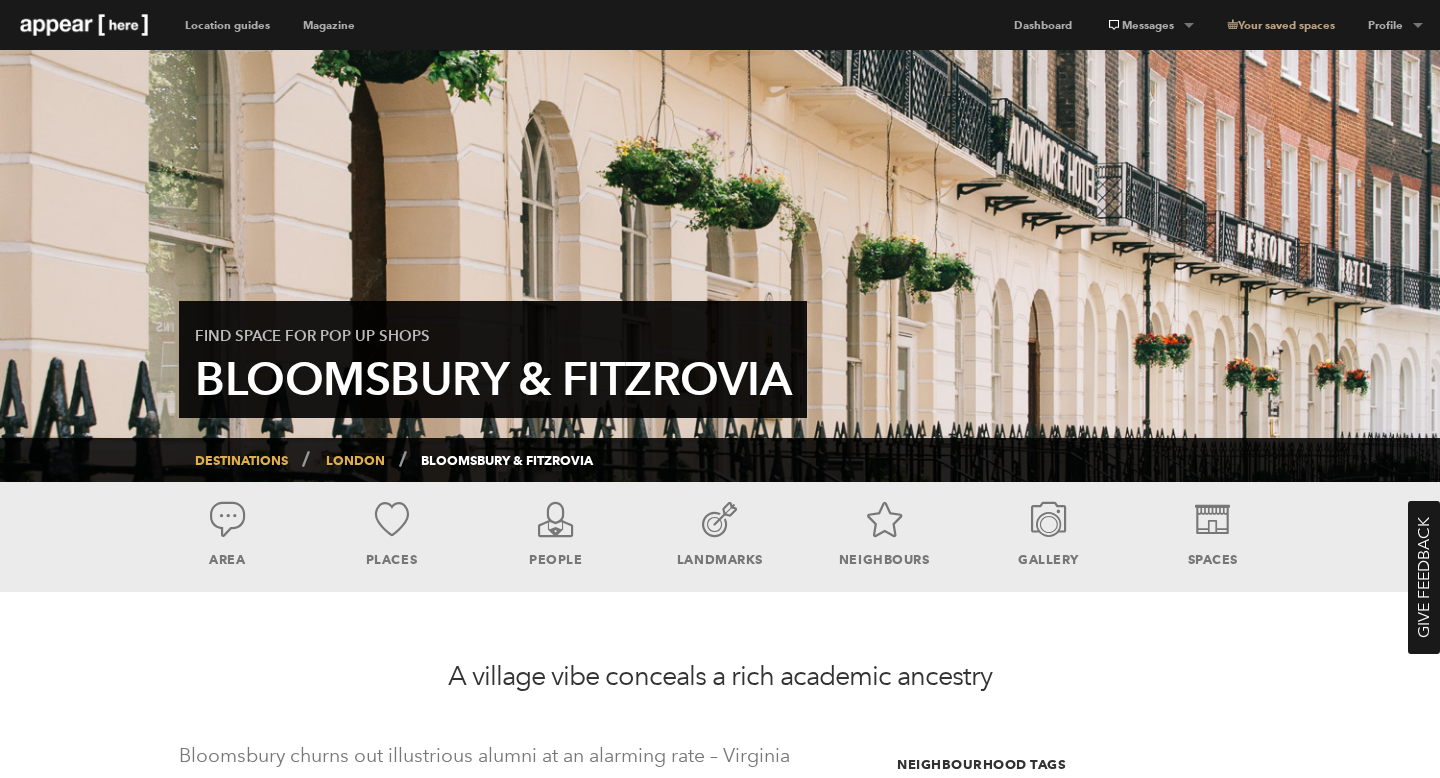 click at bounding box center (391, 519) 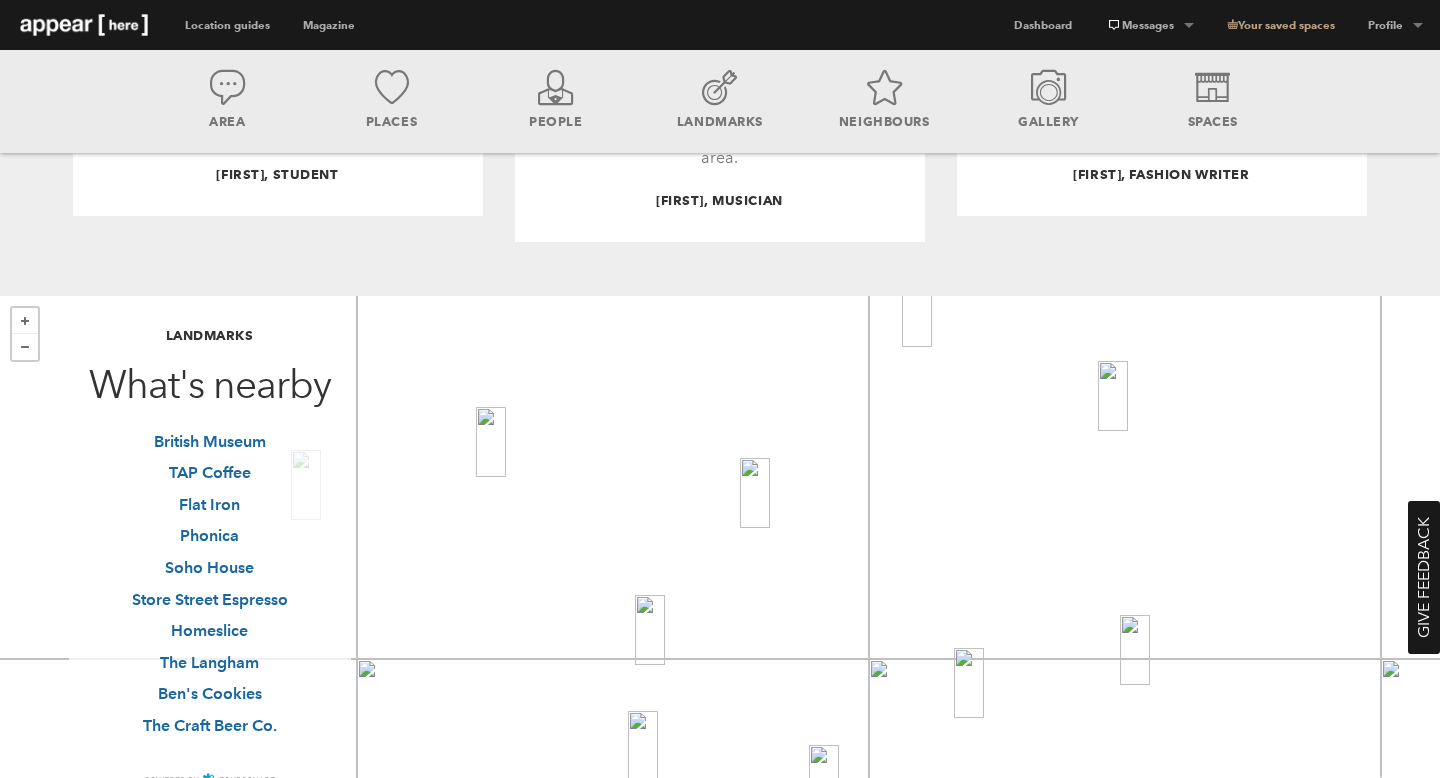 scroll, scrollTop: 2825, scrollLeft: 0, axis: vertical 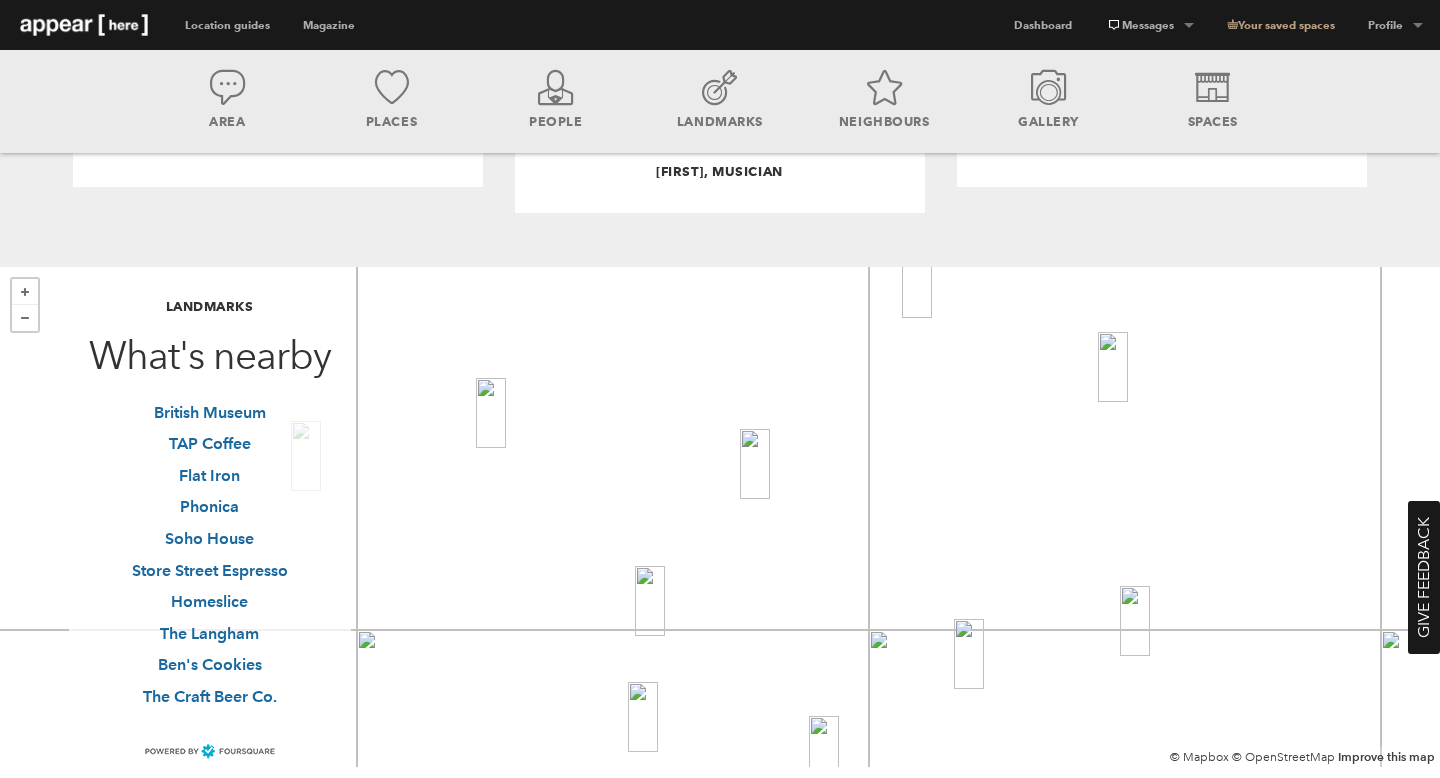 click at bounding box center [755, 464] 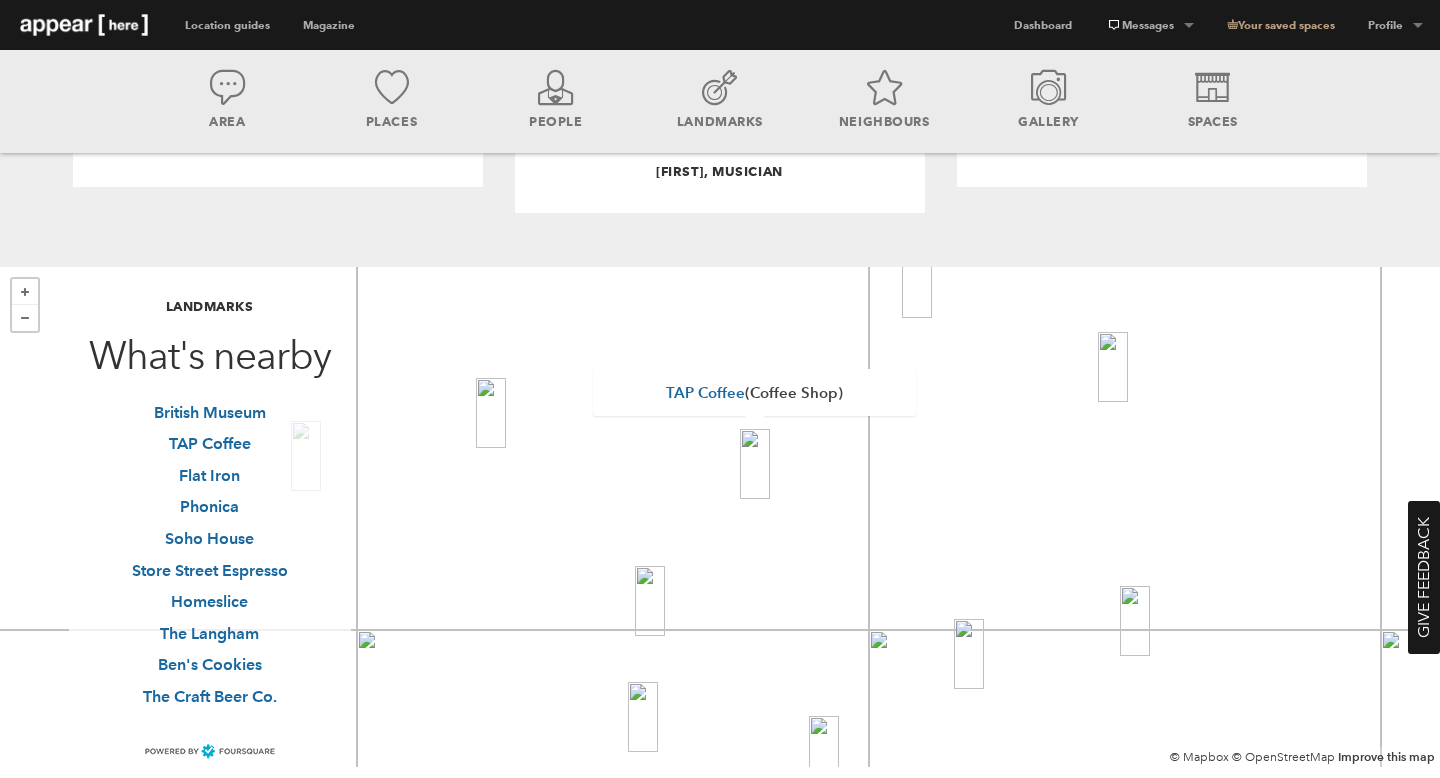 click at bounding box center (969, 654) 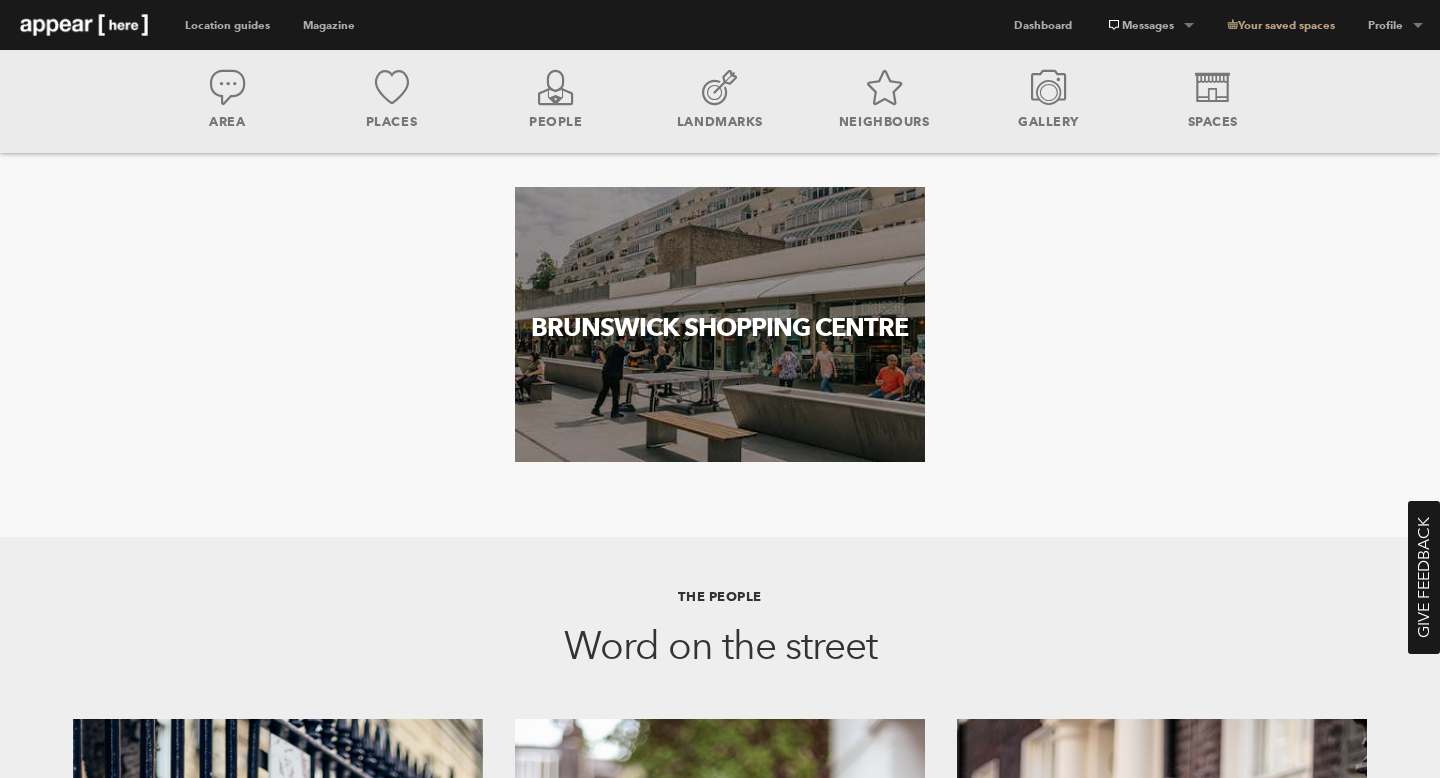 scroll, scrollTop: 1381, scrollLeft: 0, axis: vertical 